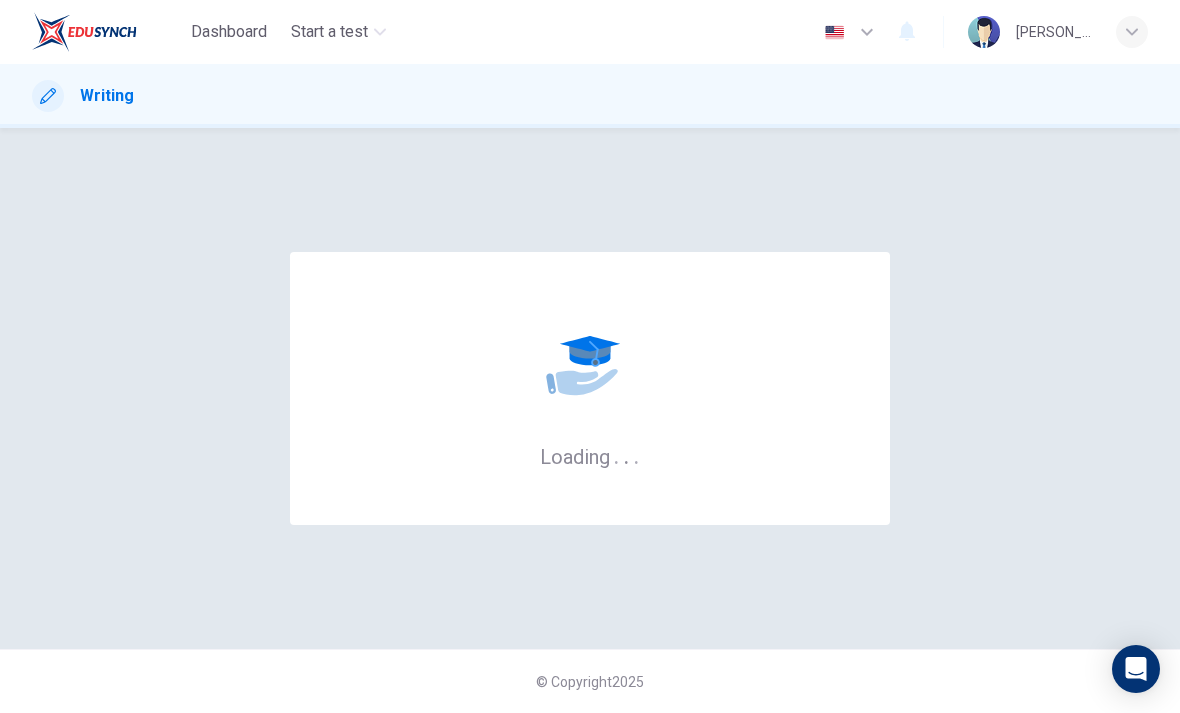 scroll, scrollTop: 0, scrollLeft: 0, axis: both 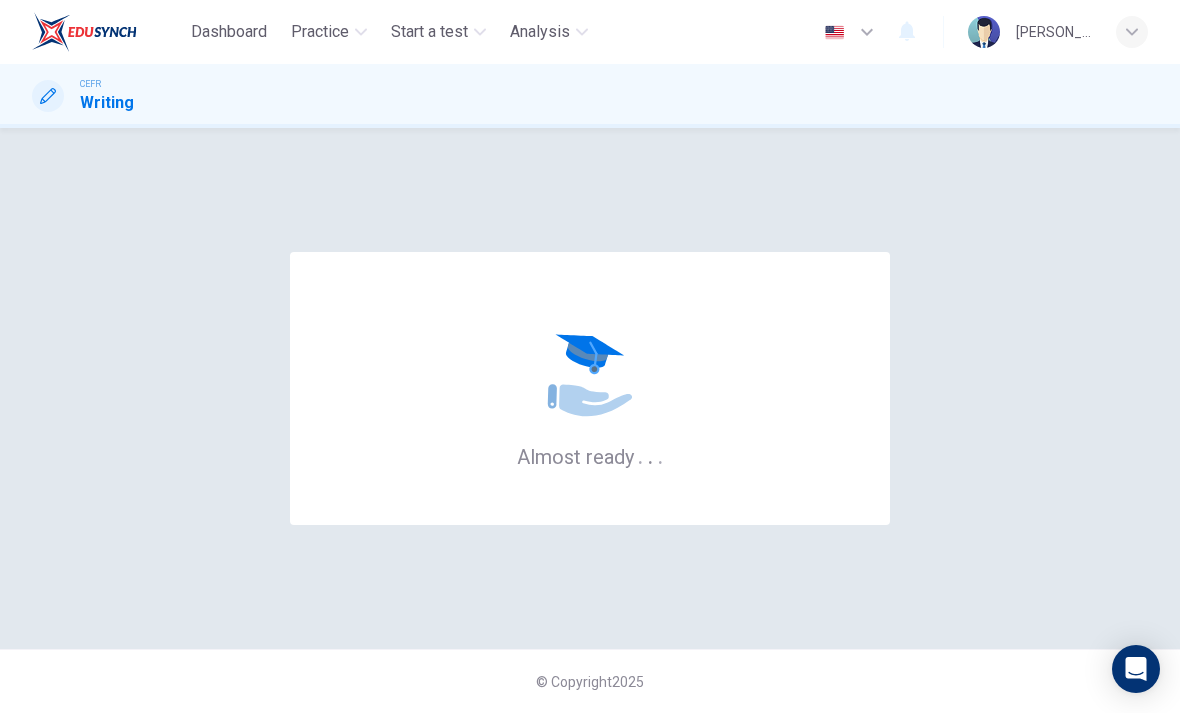 click on "Practice" at bounding box center [320, 32] 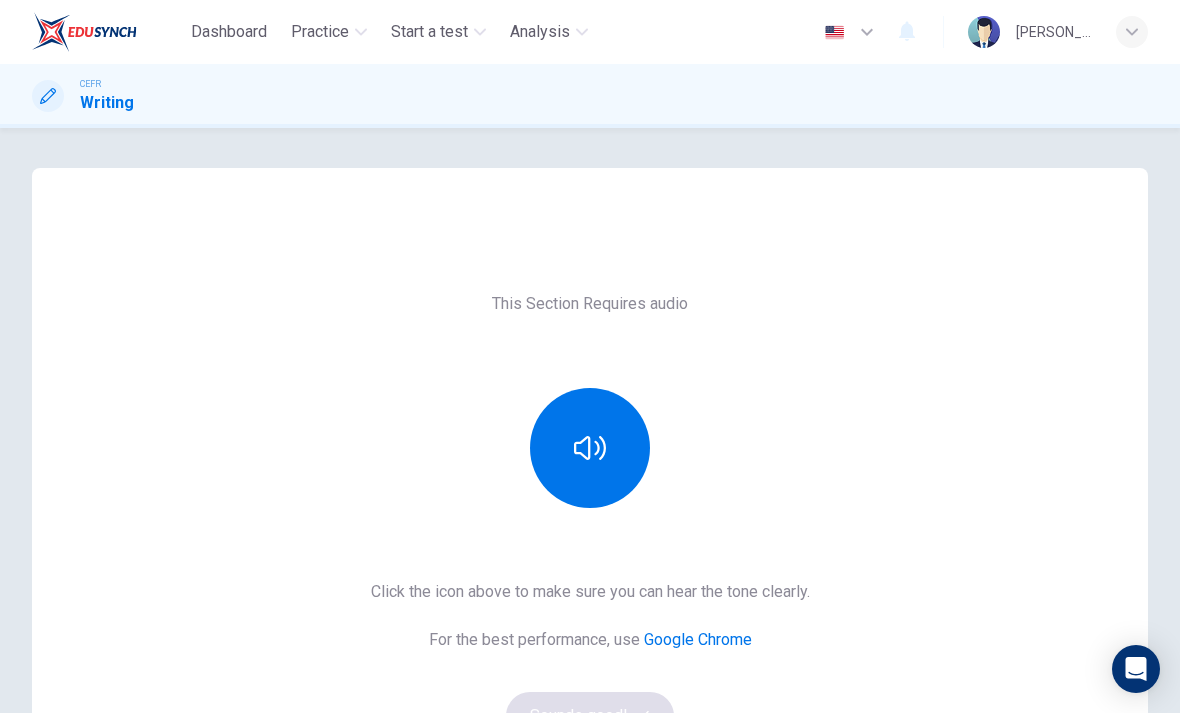 click on "CEFR" at bounding box center [90, 84] 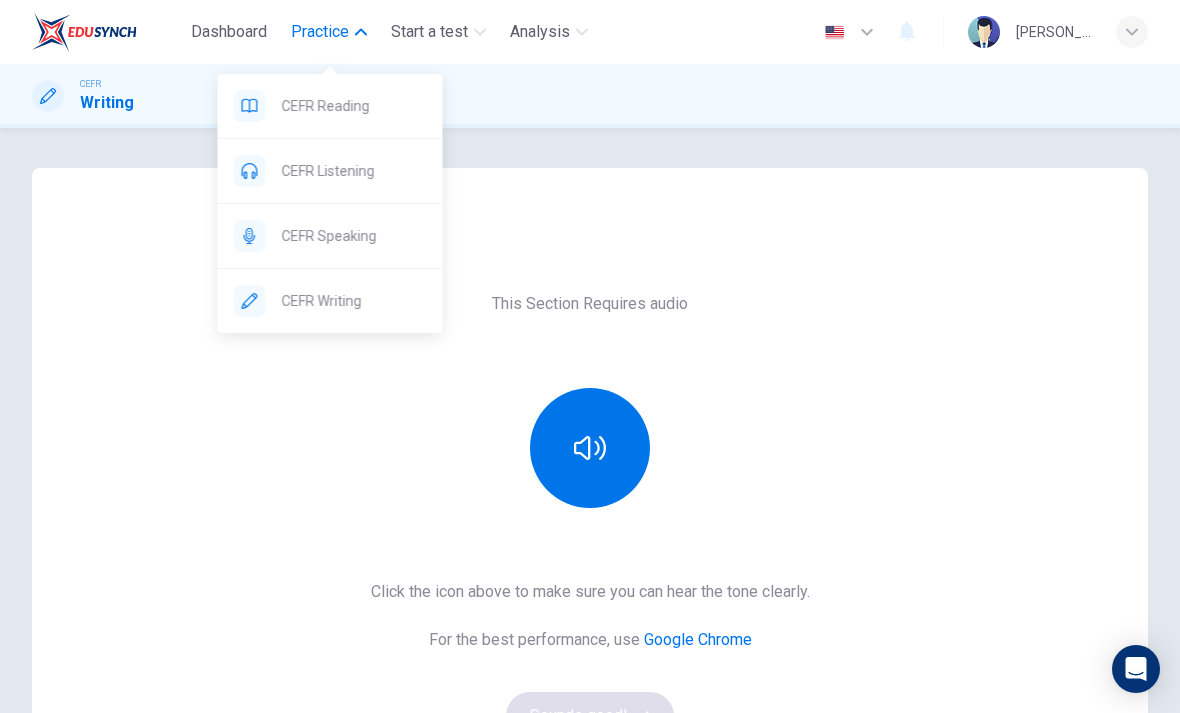 click on "CEFR Listening" at bounding box center [354, 171] 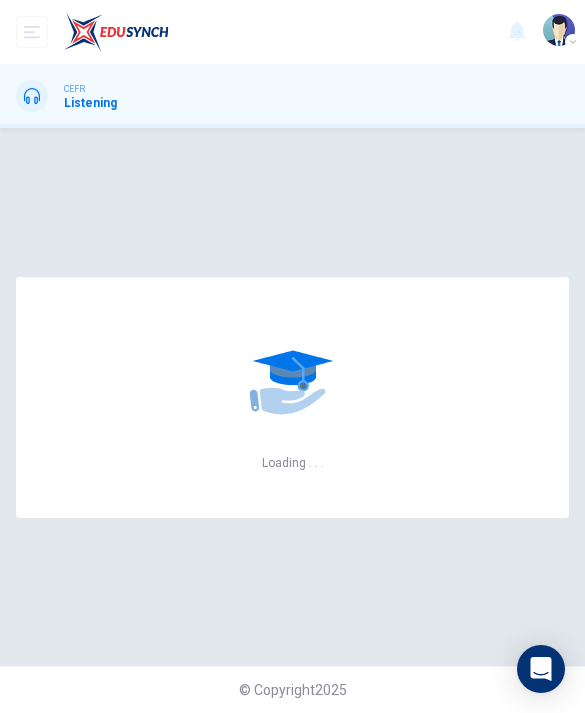 scroll, scrollTop: 0, scrollLeft: 0, axis: both 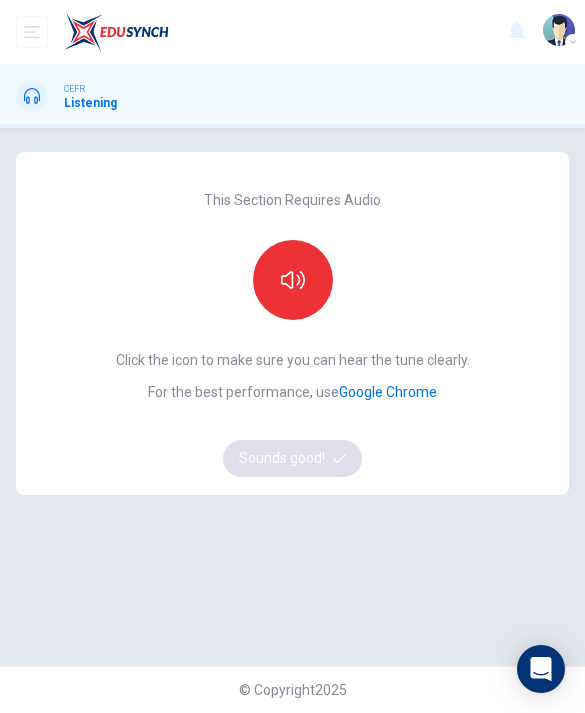 click 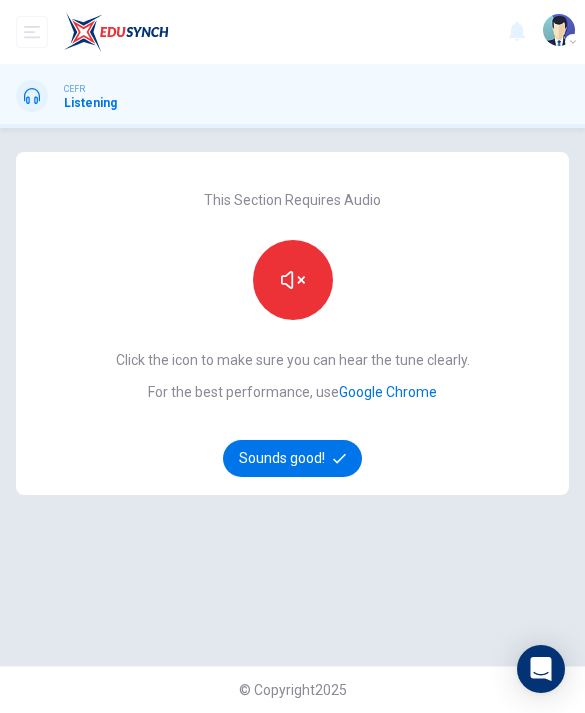 click at bounding box center (293, 280) 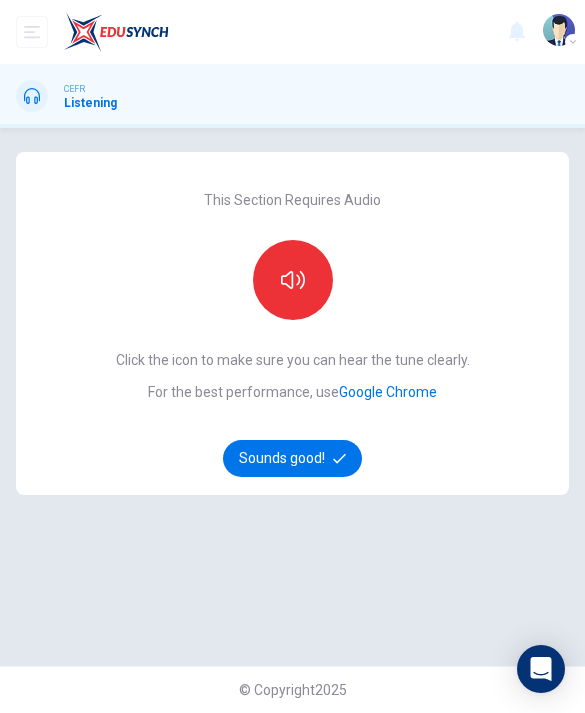 click 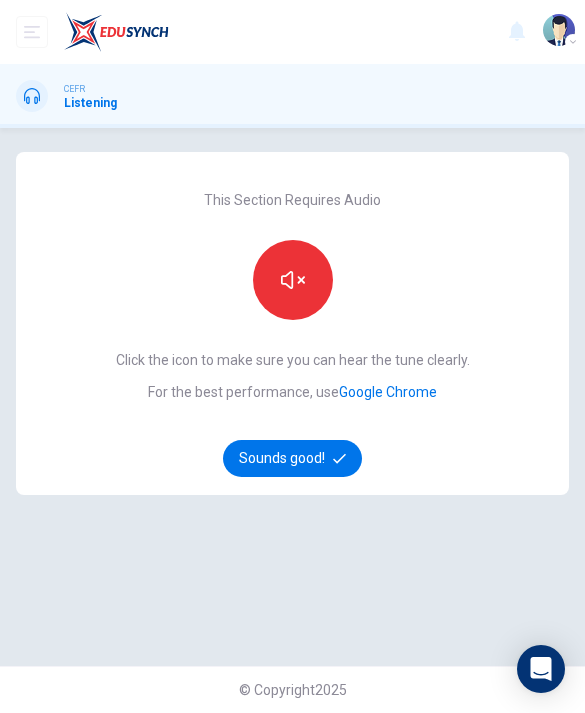 click 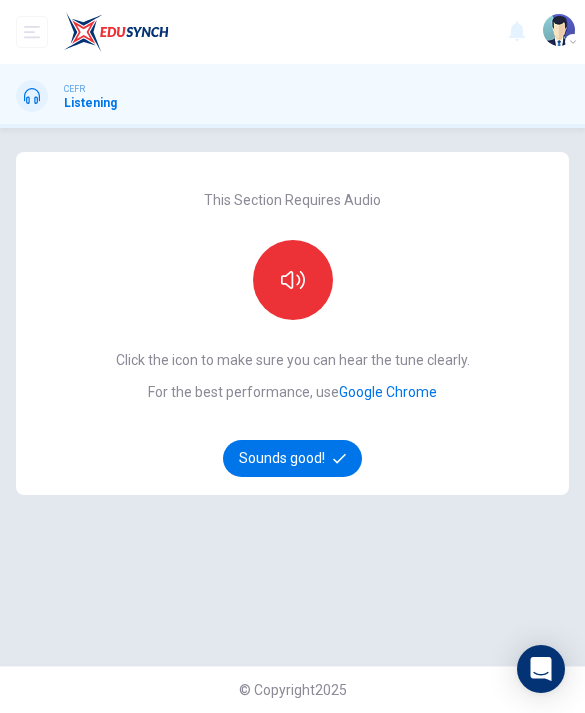 click at bounding box center [293, 280] 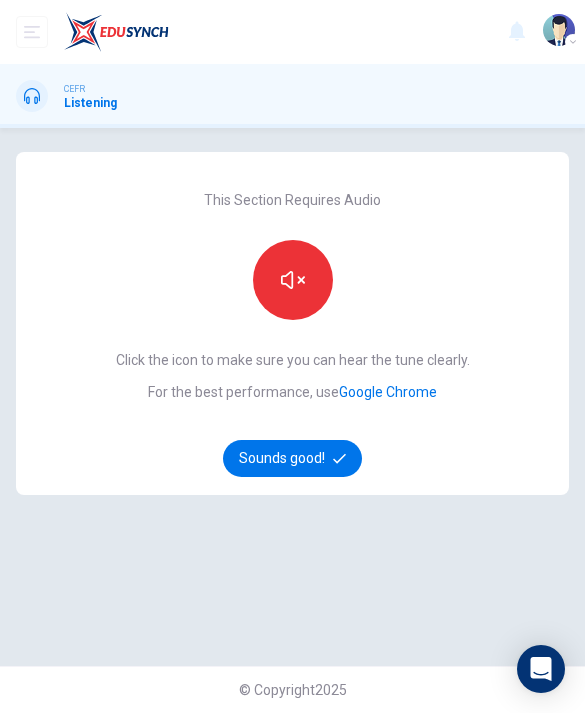 click 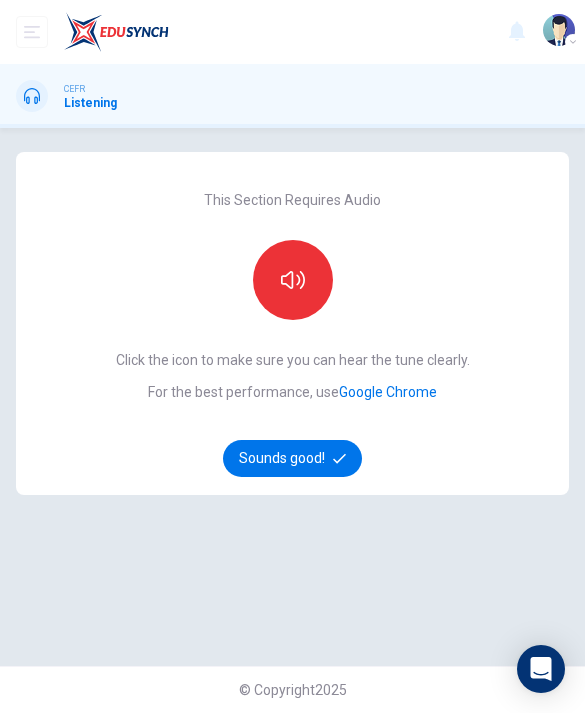 click 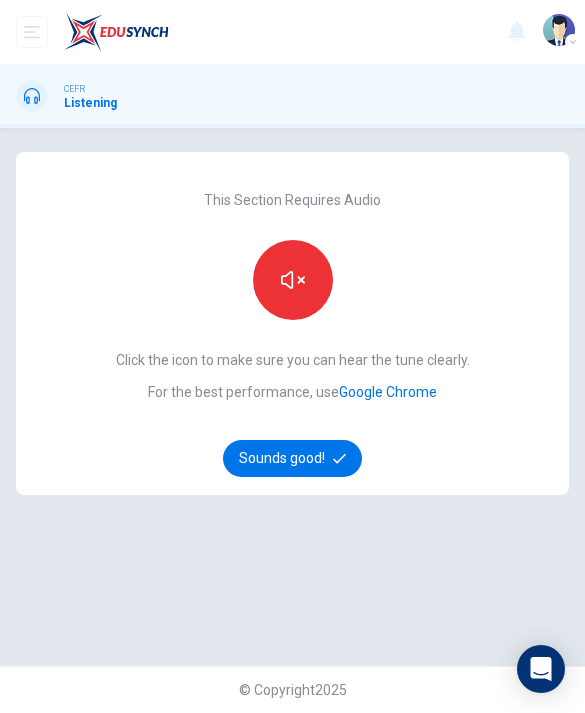 click on "Sounds good!" at bounding box center (293, 458) 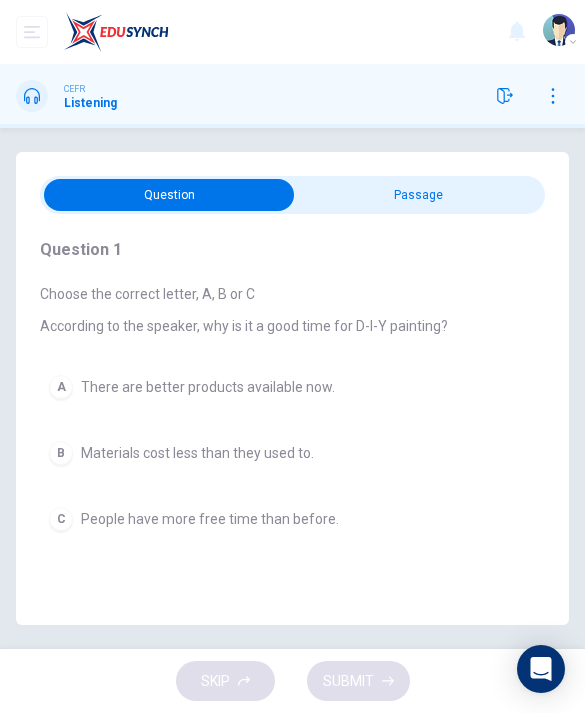 scroll, scrollTop: 0, scrollLeft: 0, axis: both 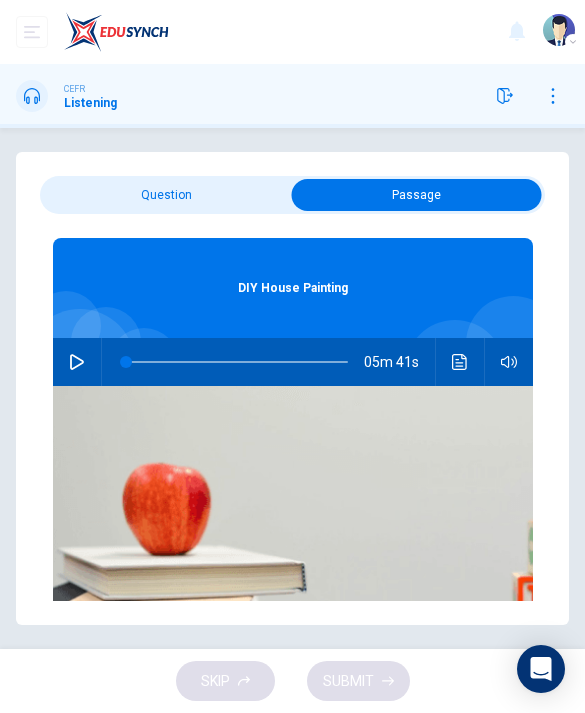 click at bounding box center [417, 195] 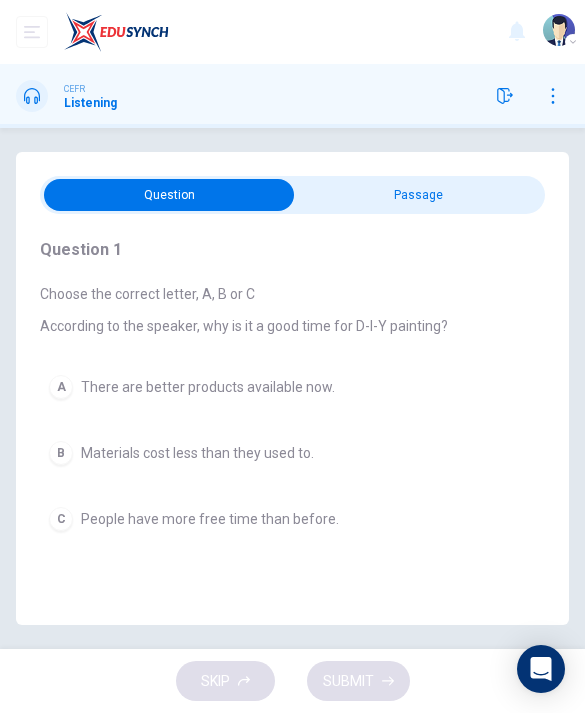 scroll, scrollTop: 0, scrollLeft: 0, axis: both 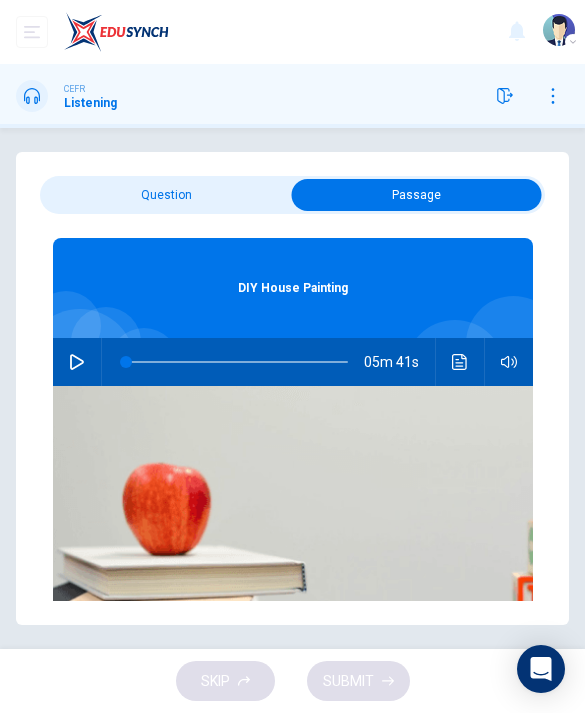 click 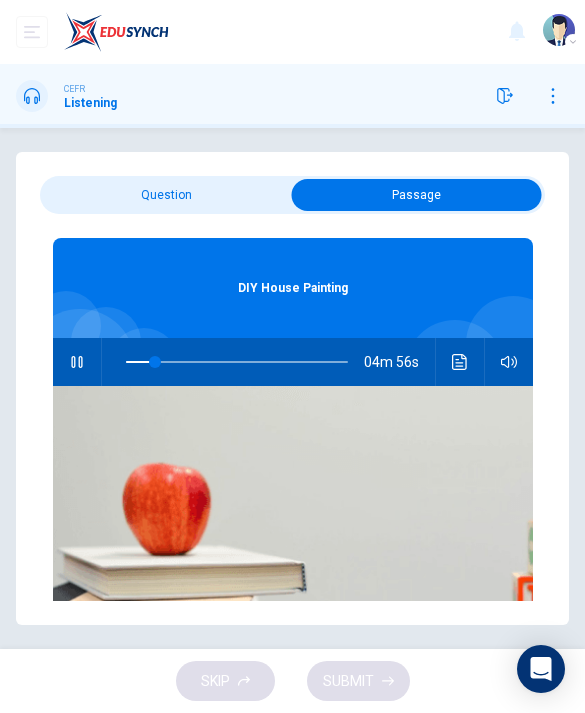click on "DIY House Painting 04m 56s" at bounding box center (292, 432) 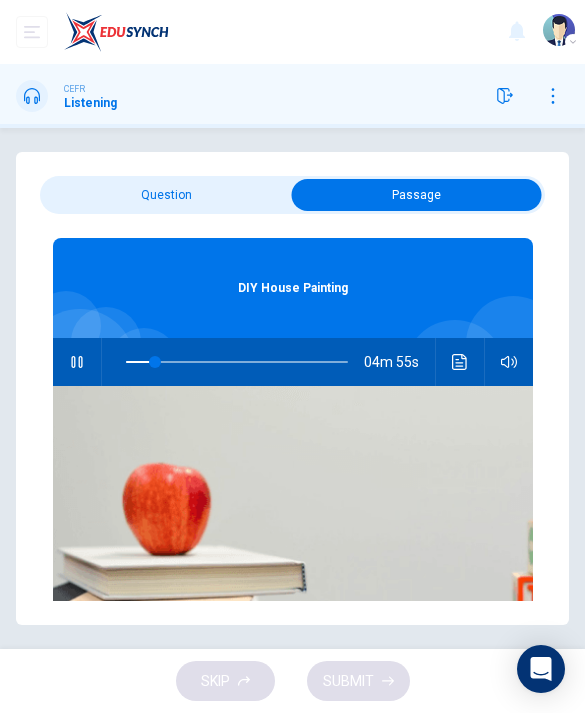 click 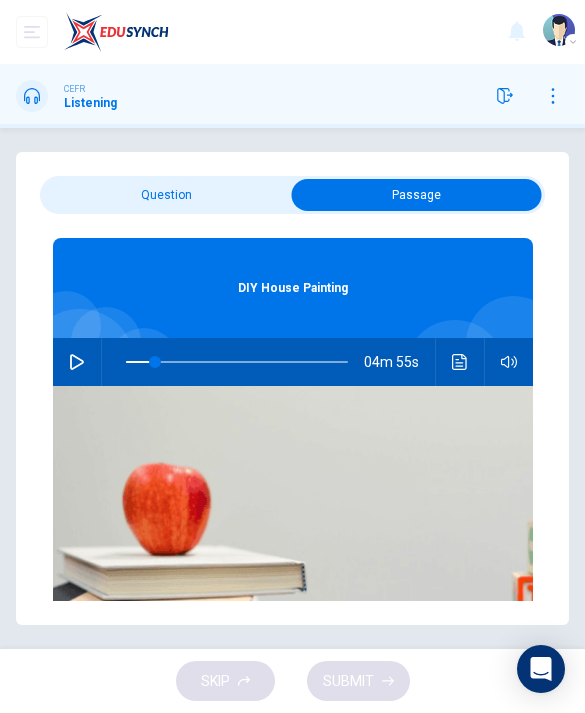 click at bounding box center (77, 362) 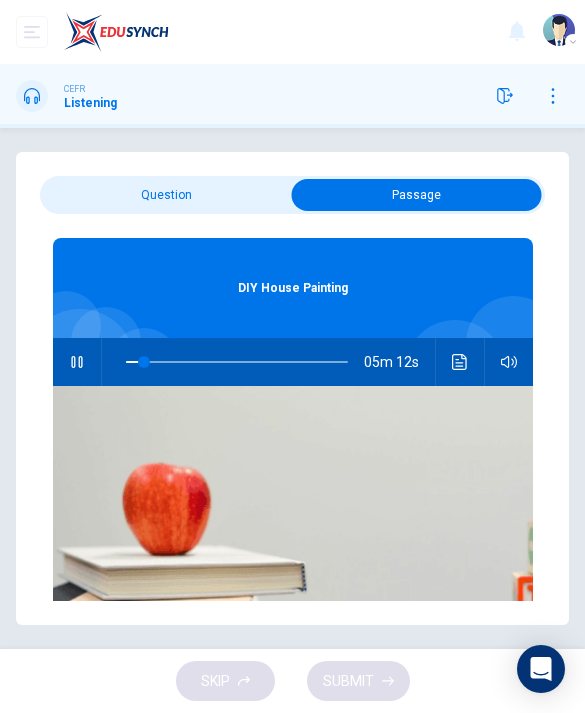 type on "9" 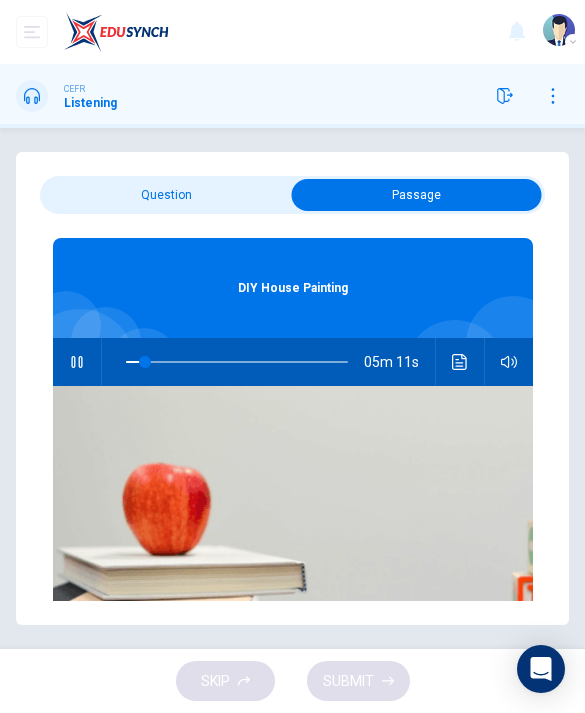 click at bounding box center [417, 195] 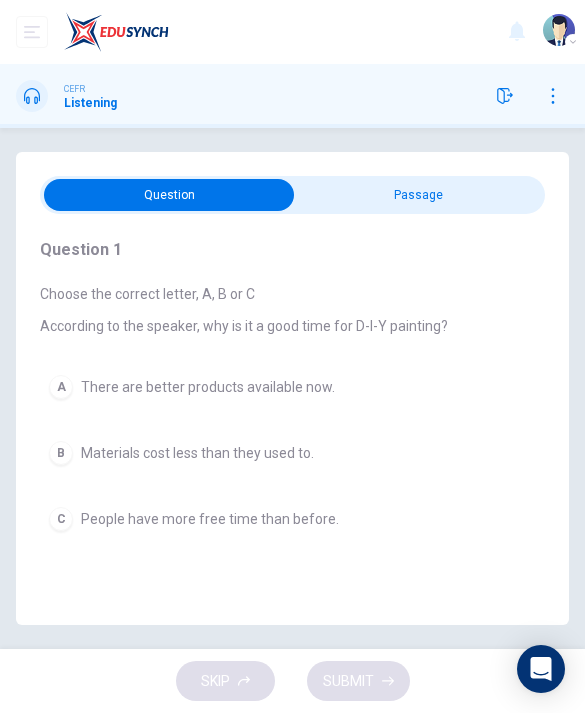 type on "9" 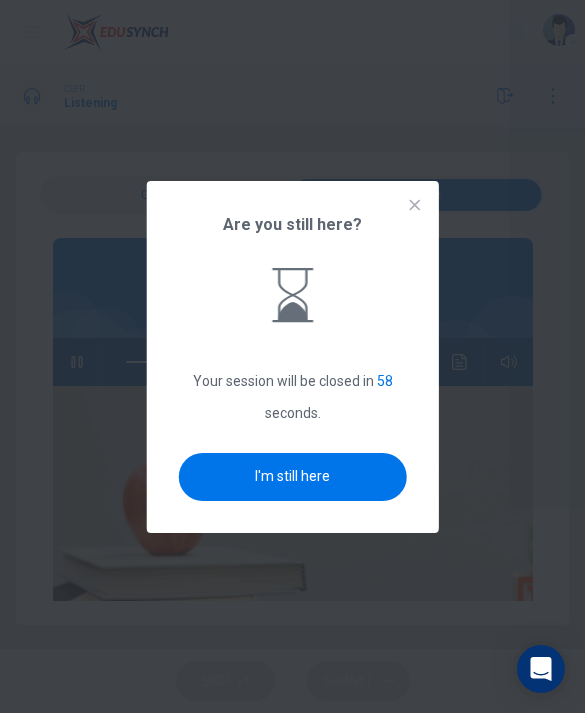 click on "I'm still here" at bounding box center (292, 477) 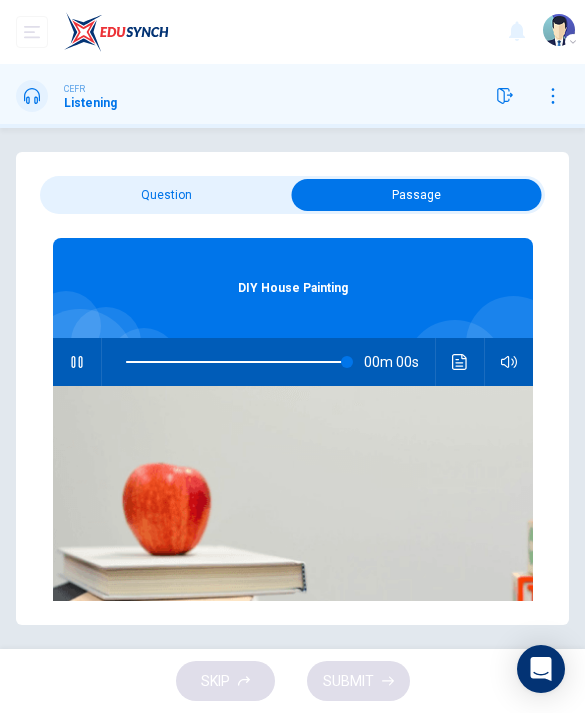 type on "0" 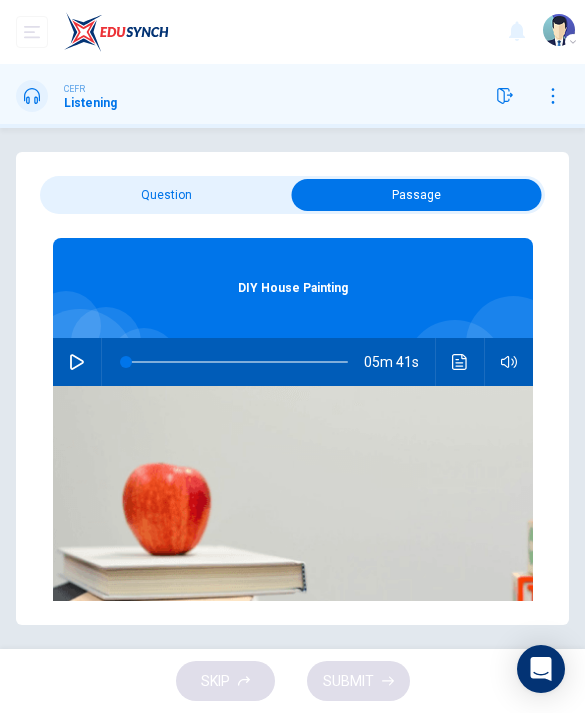 click at bounding box center (417, 195) 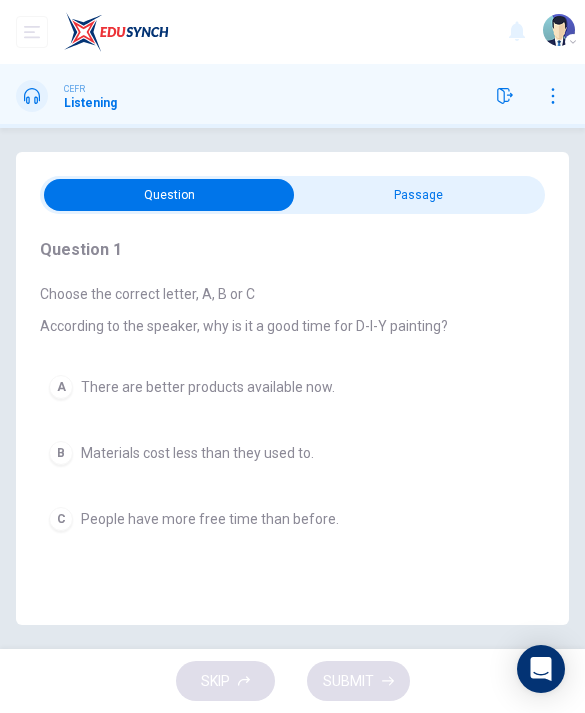 scroll, scrollTop: 64, scrollLeft: 0, axis: vertical 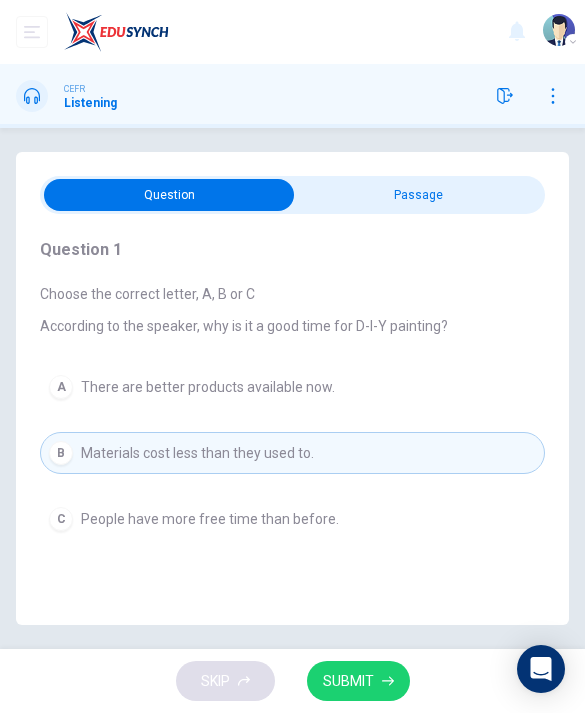 click on "SUBMIT" at bounding box center (348, 681) 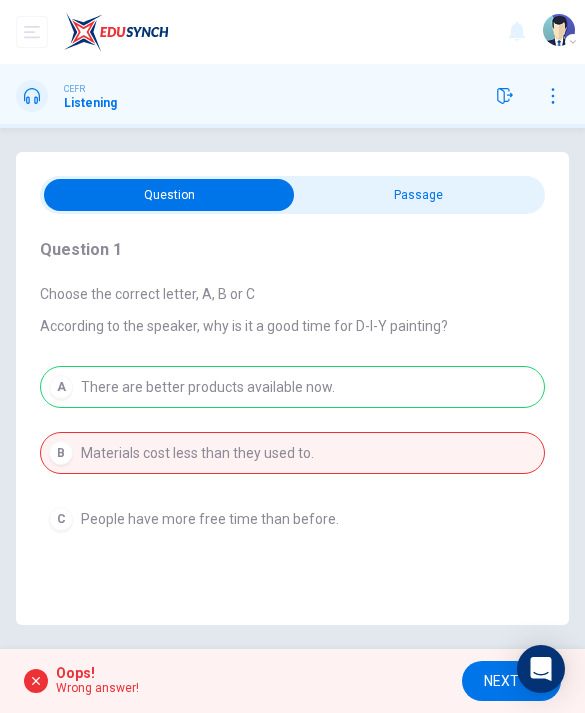 click on "Oops! Wrong answer! NEXT" at bounding box center (292, 681) 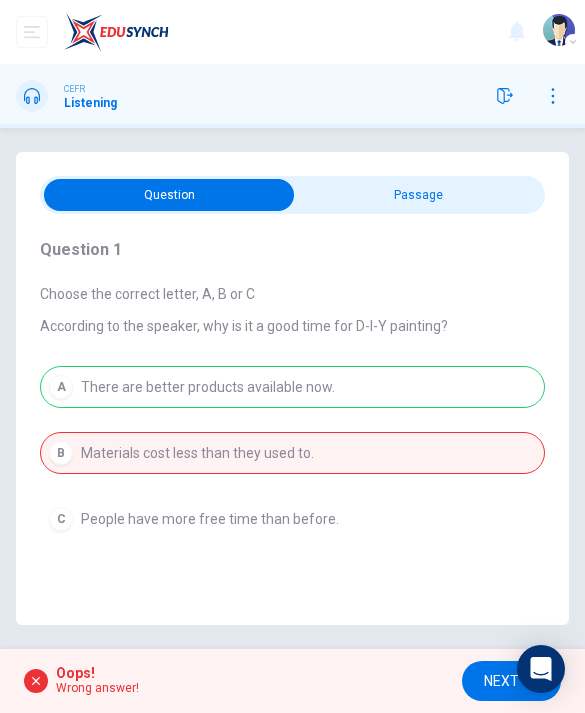 click on "NEXT" at bounding box center [501, 681] 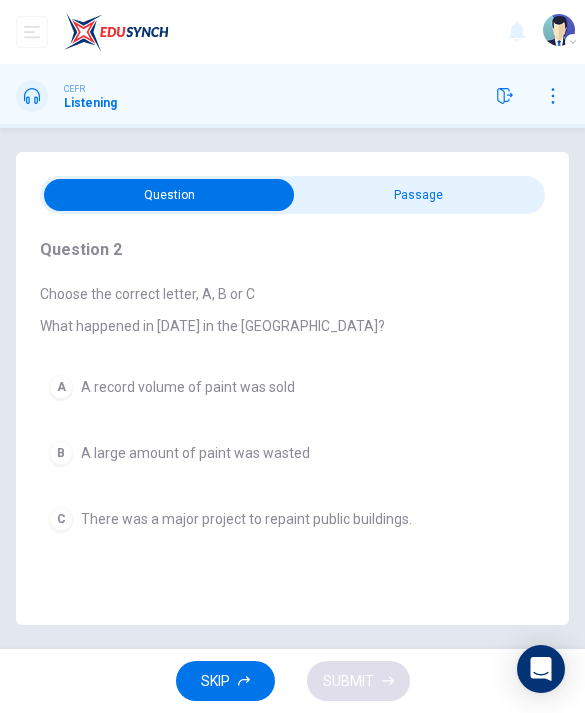 click on "A" at bounding box center [61, 387] 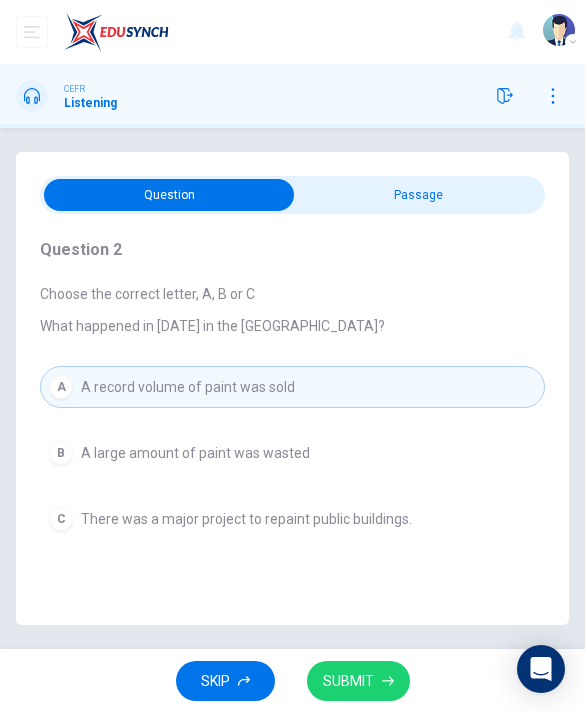 click on "SUBMIT" at bounding box center (348, 681) 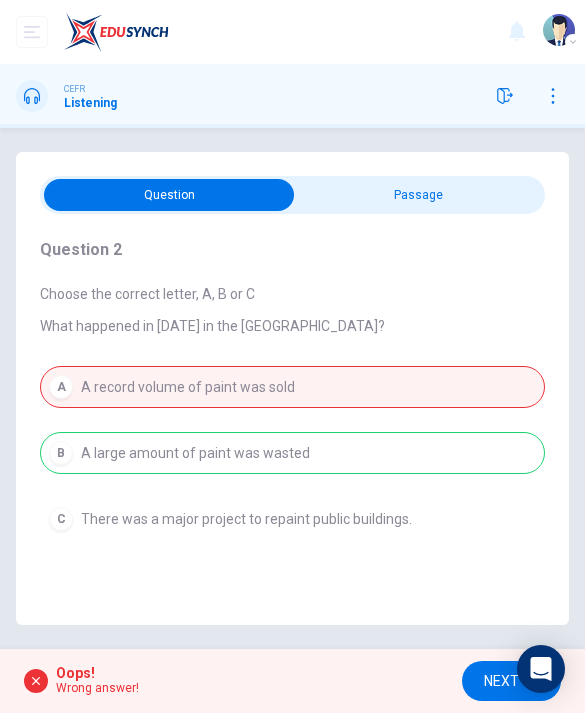 click on "NEXT" at bounding box center [501, 681] 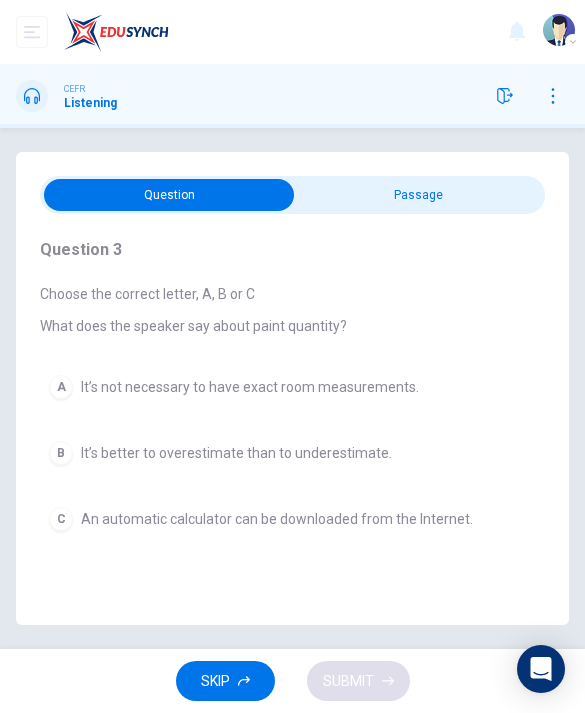 click on "C An automatic calculator can be downloaded from the Internet." at bounding box center [292, 519] 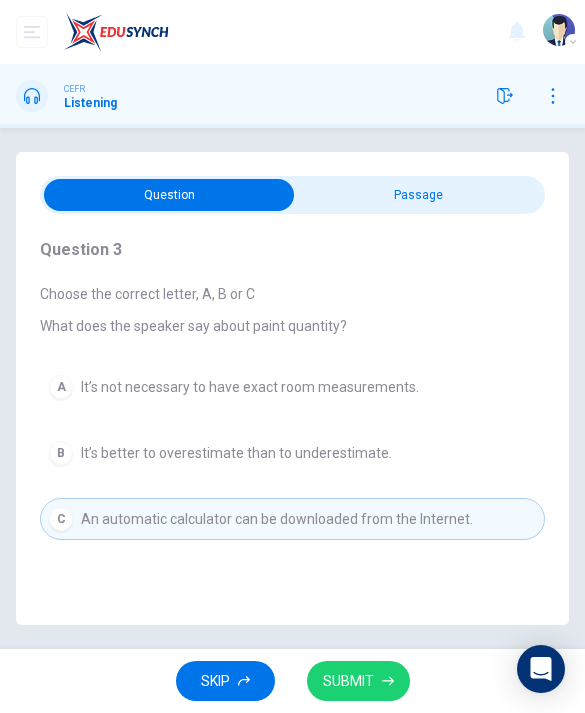 click on "SUBMIT" at bounding box center (358, 681) 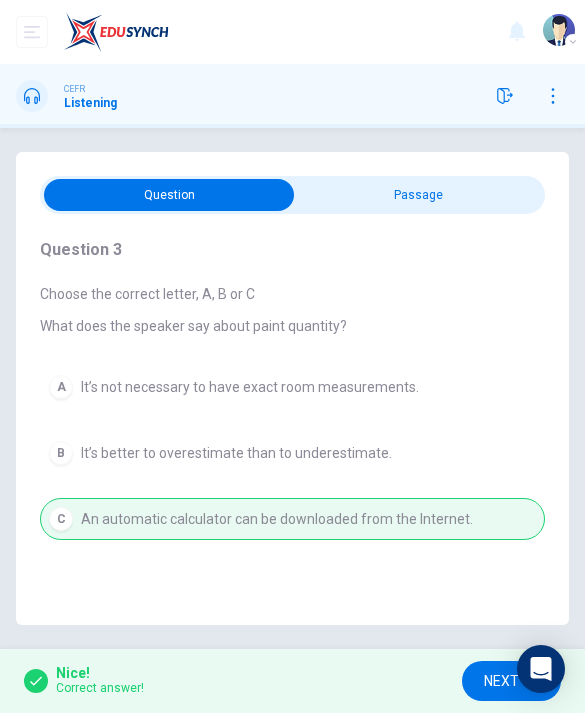 click on "NEXT" at bounding box center [501, 681] 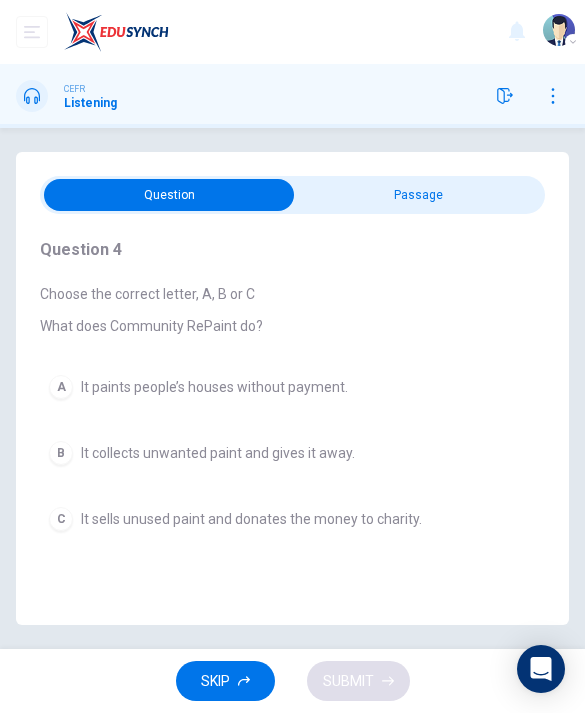 click on "B It collects unwanted paint and gives it away." at bounding box center (292, 453) 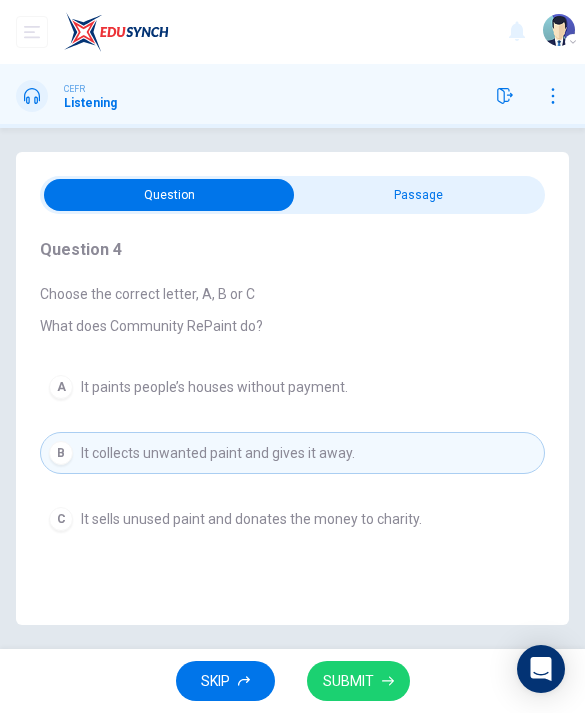 click on "C It sells unused paint and donates the money to charity." at bounding box center [292, 519] 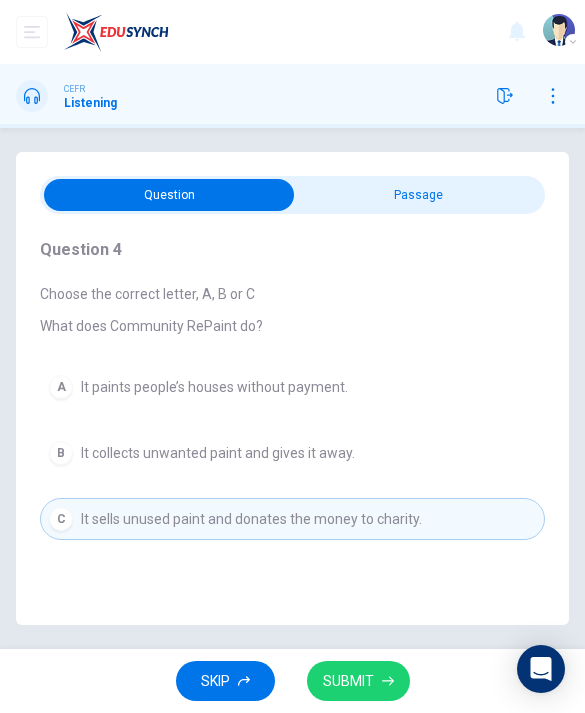 click on "B It collects unwanted paint and gives it away." at bounding box center (292, 453) 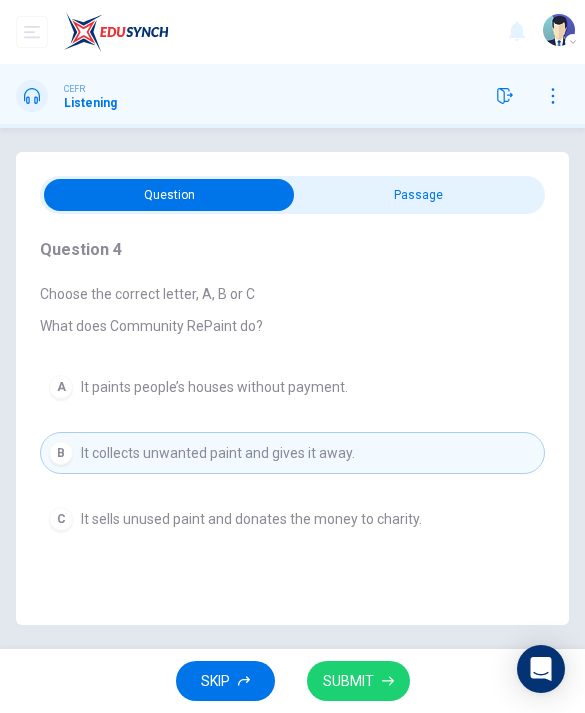 click on "SUBMIT" at bounding box center (348, 681) 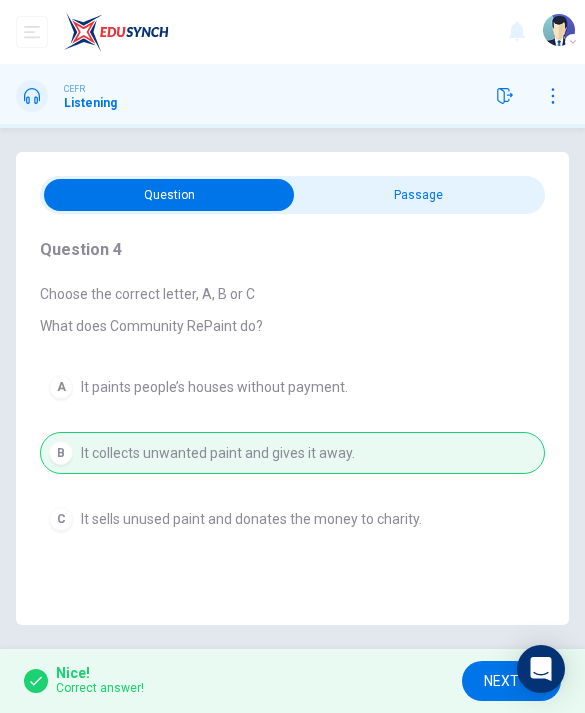 click on "NEXT" at bounding box center [501, 681] 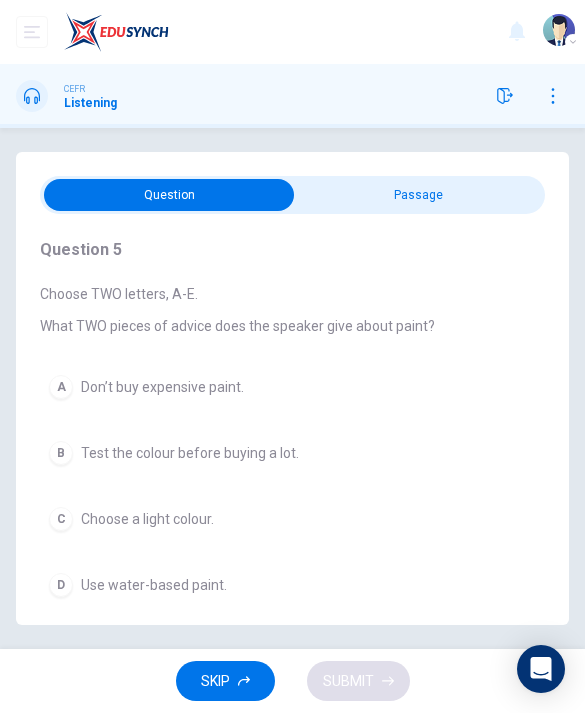 click on "D Use water-based paint." at bounding box center (292, 585) 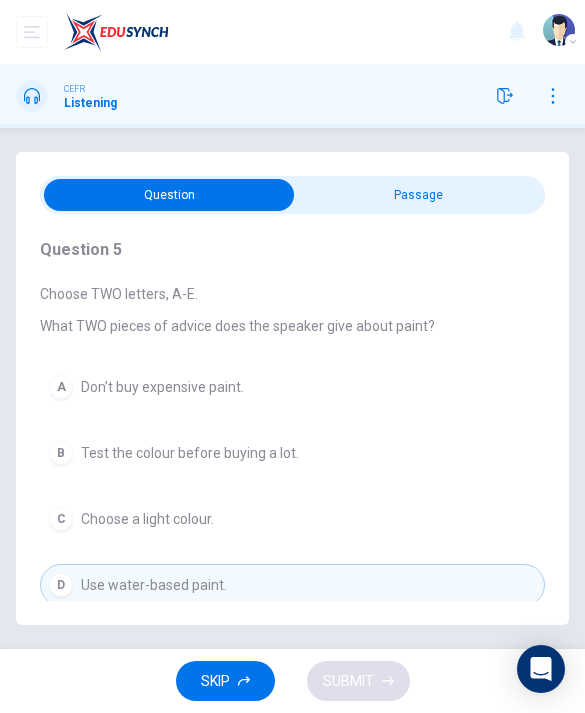 click on "B" at bounding box center [61, 453] 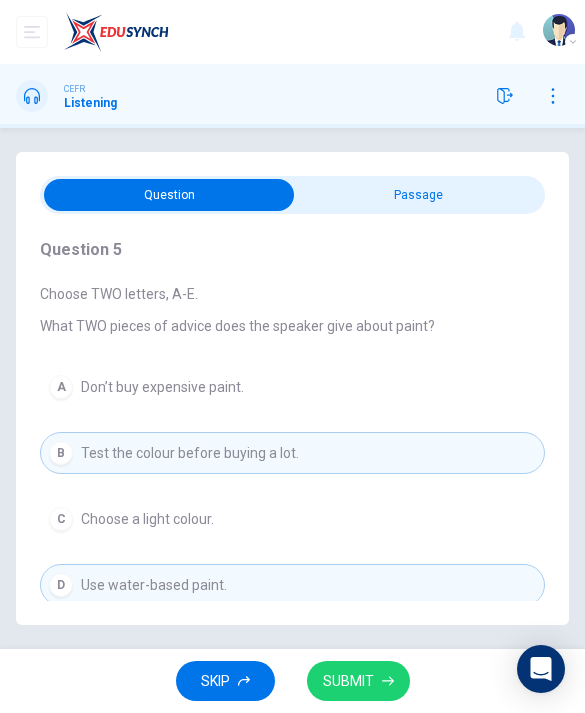 click on "SUBMIT" at bounding box center [348, 681] 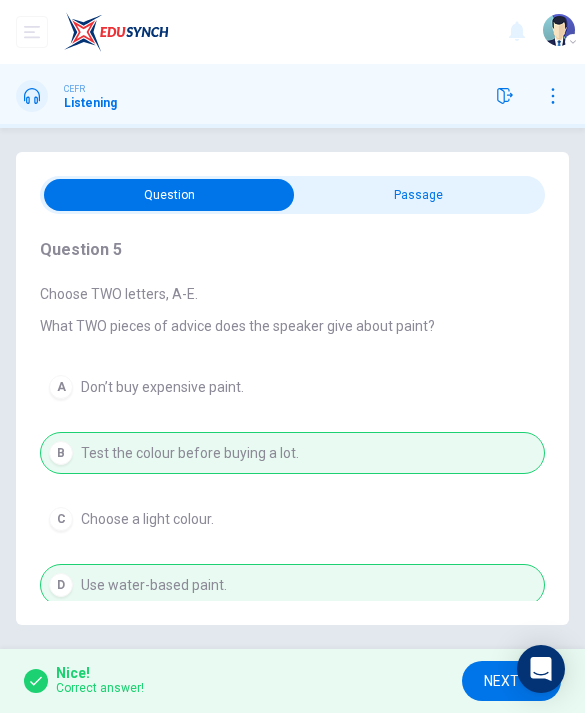 click on "NEXT" at bounding box center (501, 681) 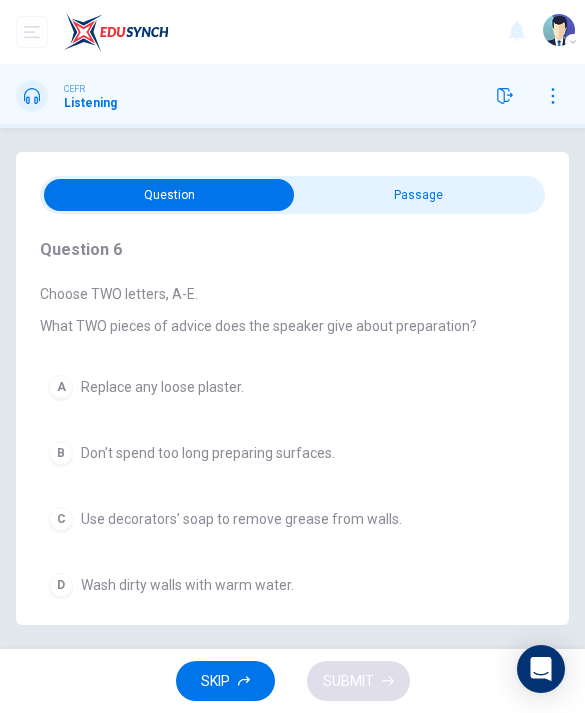click on "C Use decorators’ soap to remove grease from walls." at bounding box center (292, 519) 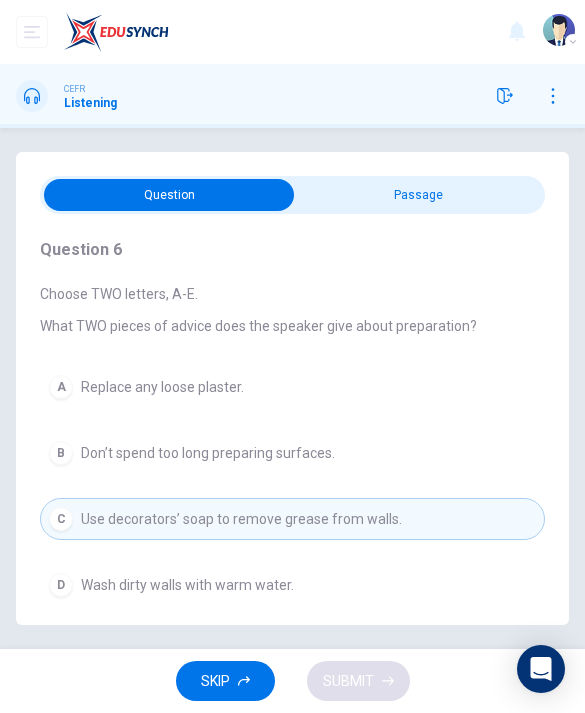 click on "A Replace any loose plaster." at bounding box center (292, 387) 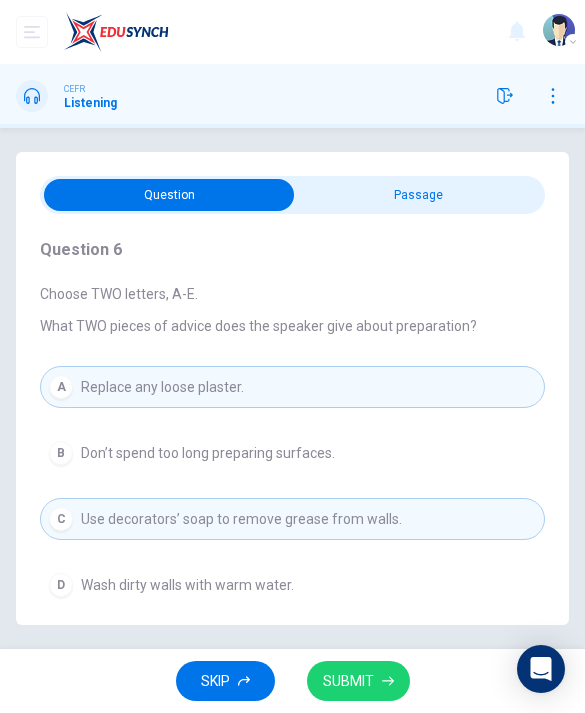 click on "SUBMIT" at bounding box center (348, 681) 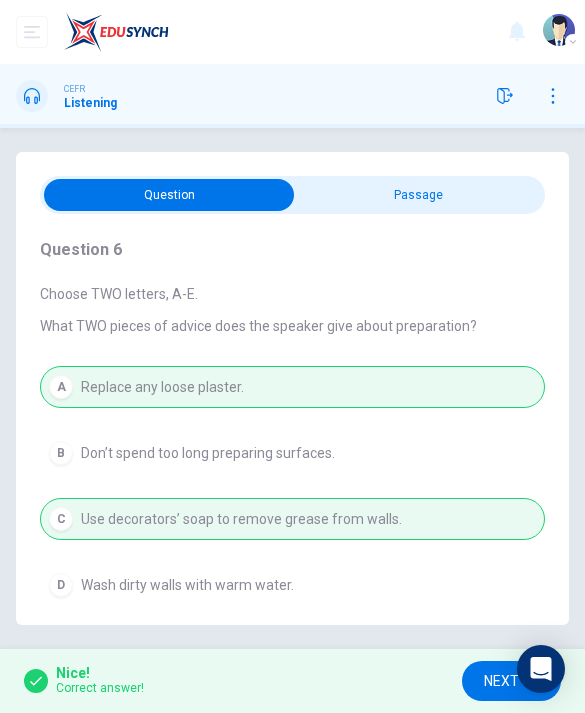 click on "NEXT" at bounding box center [501, 681] 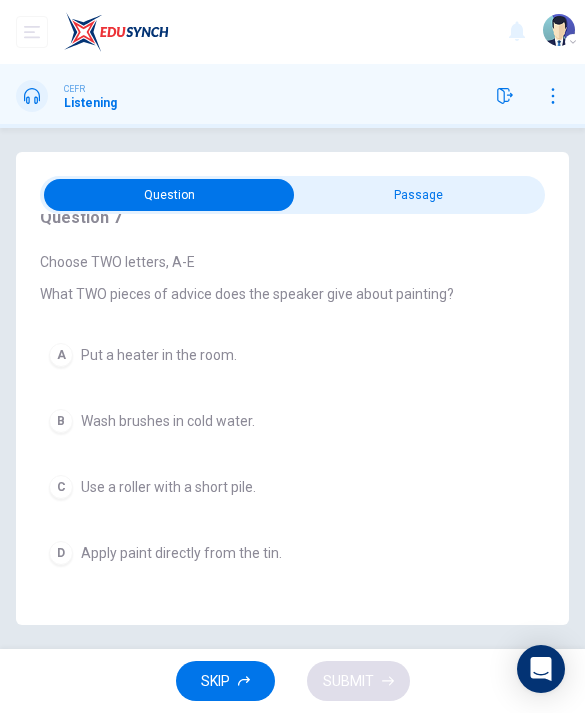 scroll, scrollTop: 31, scrollLeft: 0, axis: vertical 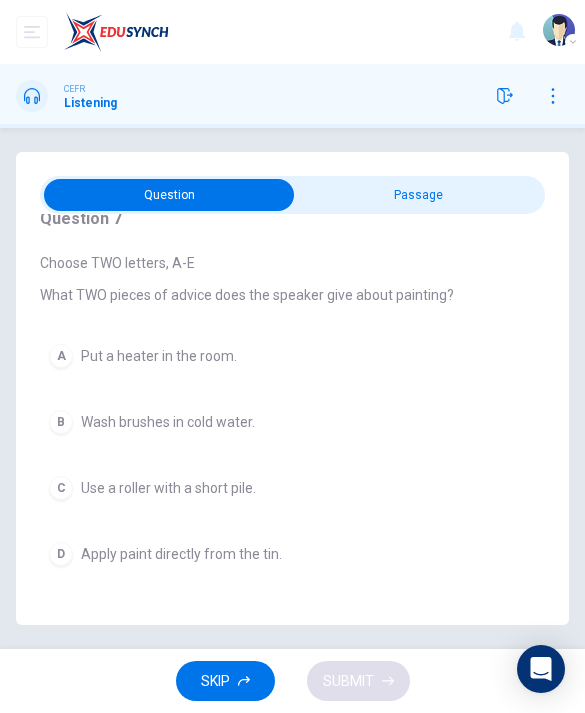 click on "C Use a roller with a short pile." at bounding box center (292, 488) 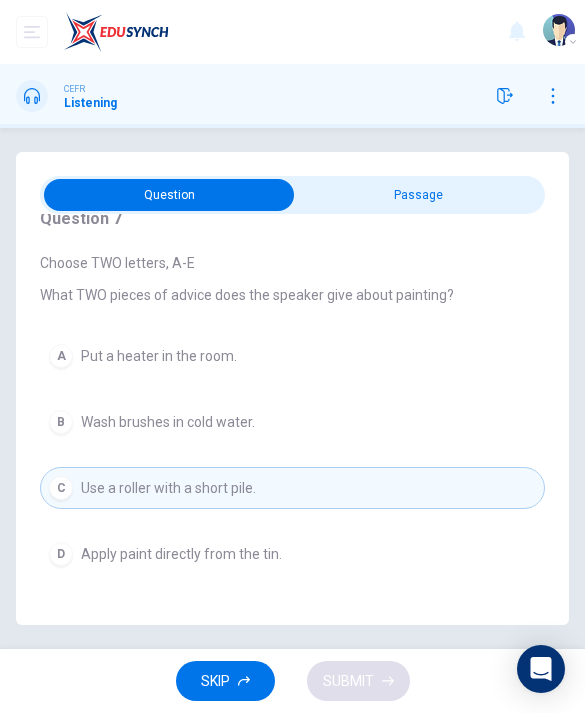 click on "D Apply paint directly from the tin." at bounding box center (292, 554) 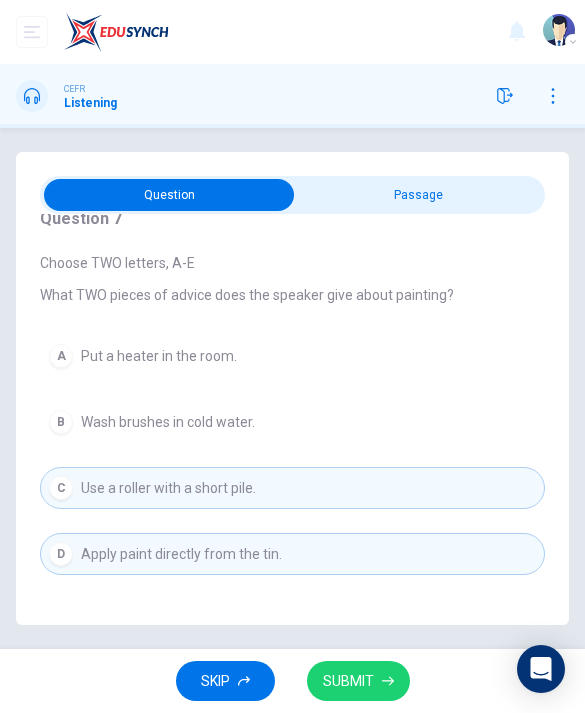 click on "B" at bounding box center (61, 422) 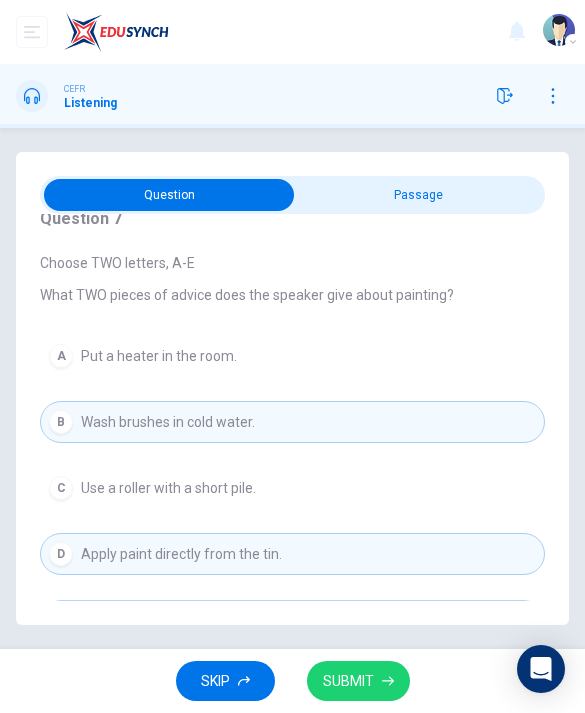 click on "E Open doors and windows." at bounding box center [292, 620] 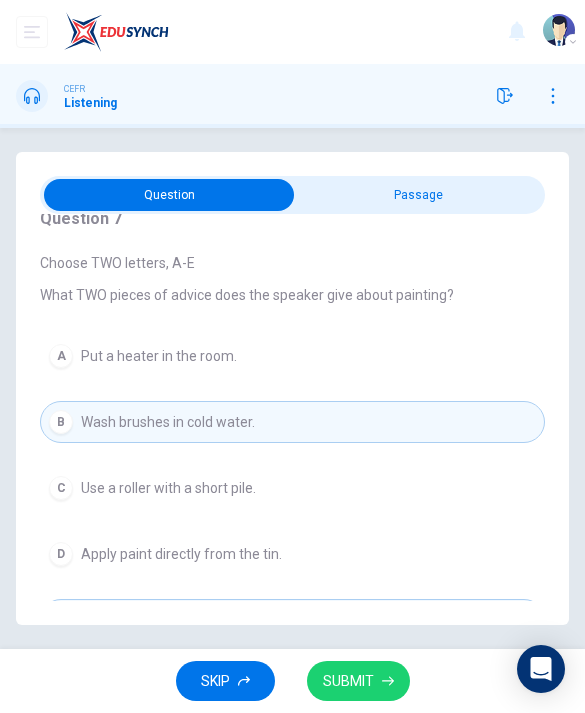 click on "SUBMIT" at bounding box center (348, 681) 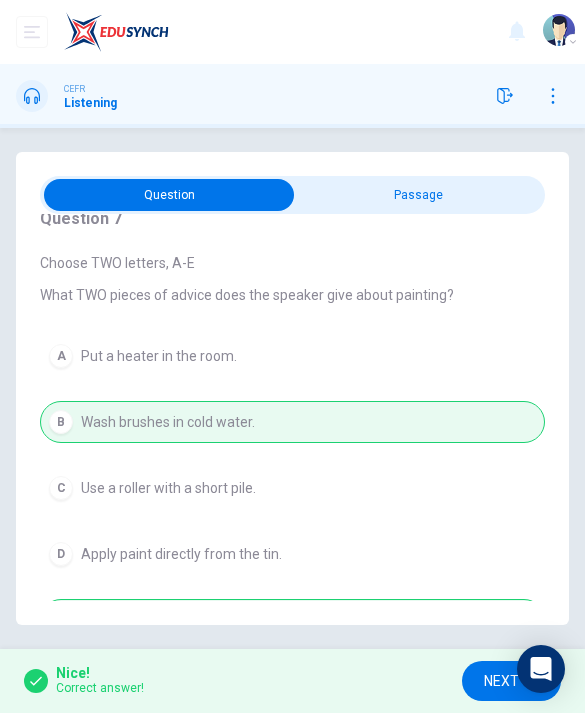 click on "NEXT" at bounding box center [501, 681] 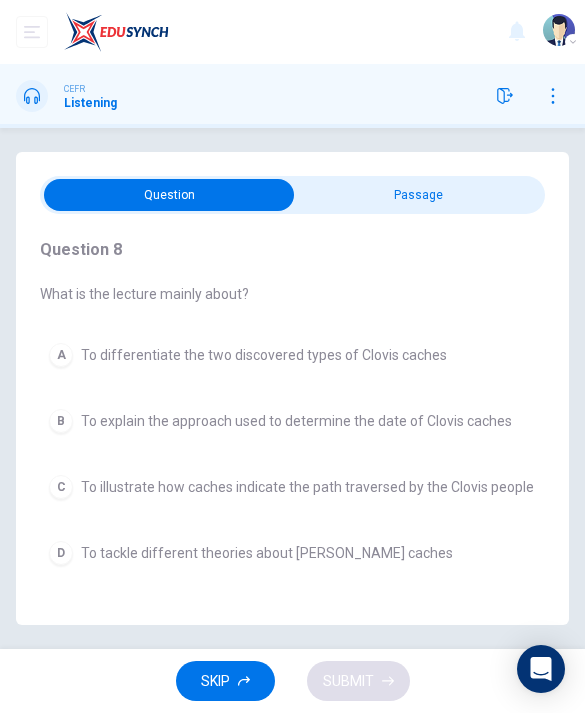 click 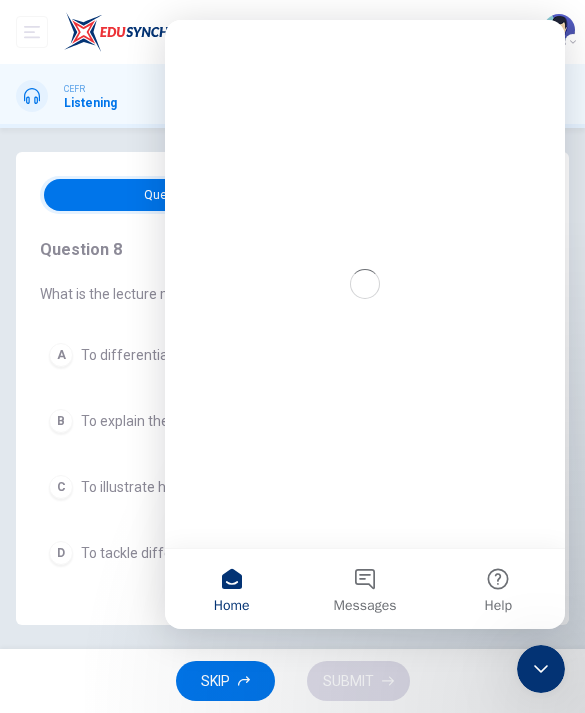 scroll, scrollTop: 0, scrollLeft: 0, axis: both 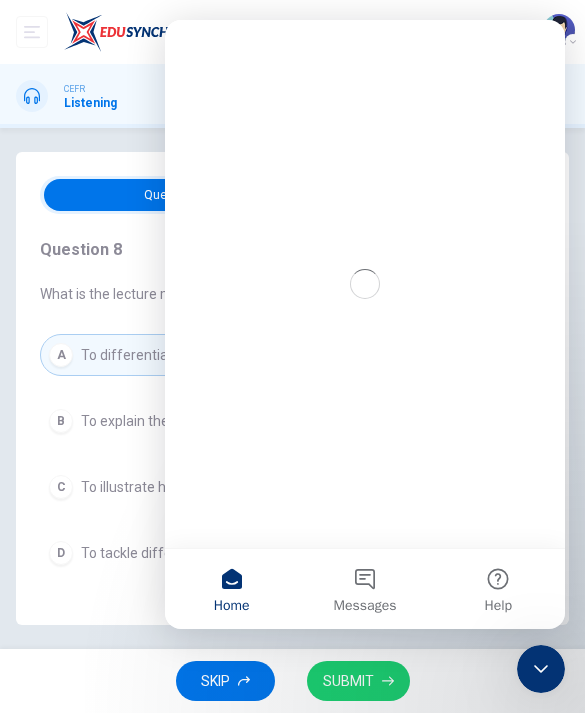 click on "B To explain the approach used to determine the date of Clovis caches" at bounding box center [292, 421] 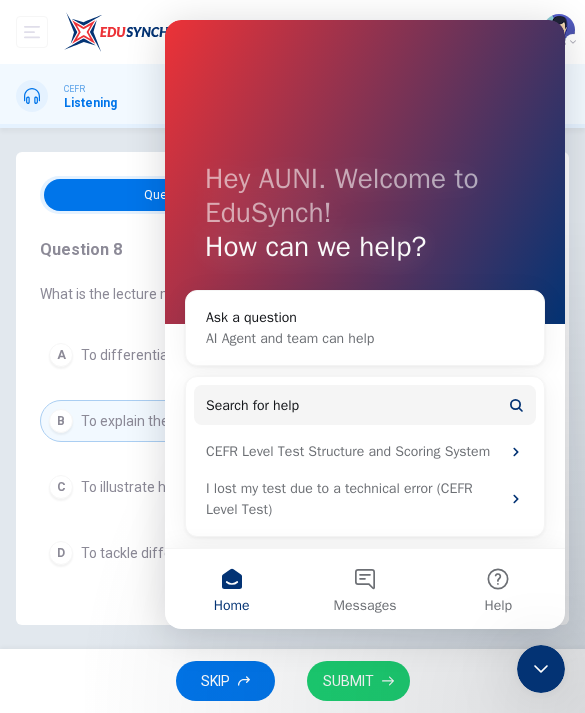 click on "Question 8 What is the lecture mainly about?" at bounding box center (292, 270) 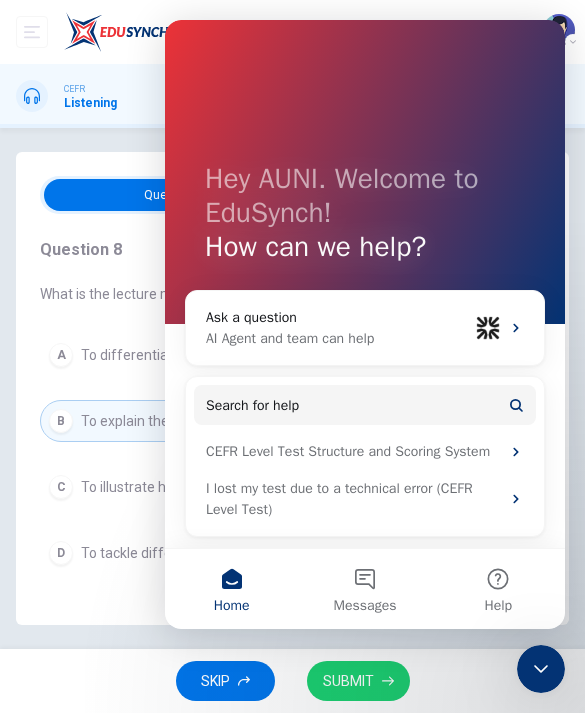 click at bounding box center (541, 669) 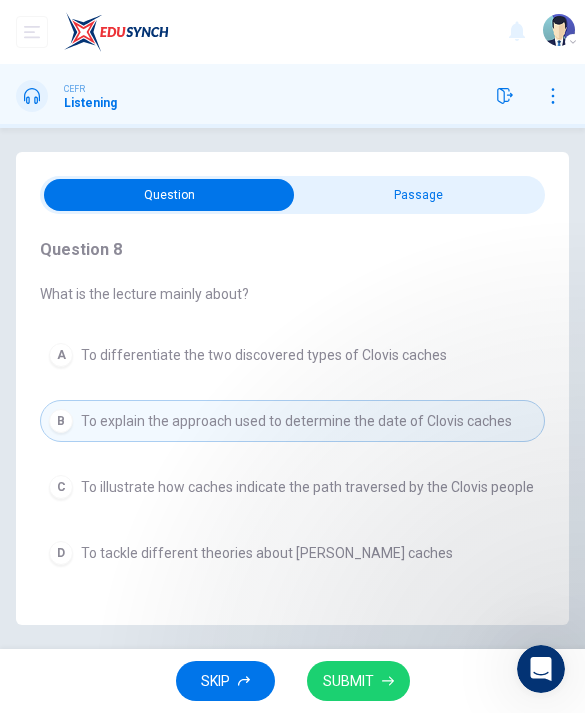 scroll, scrollTop: 0, scrollLeft: 0, axis: both 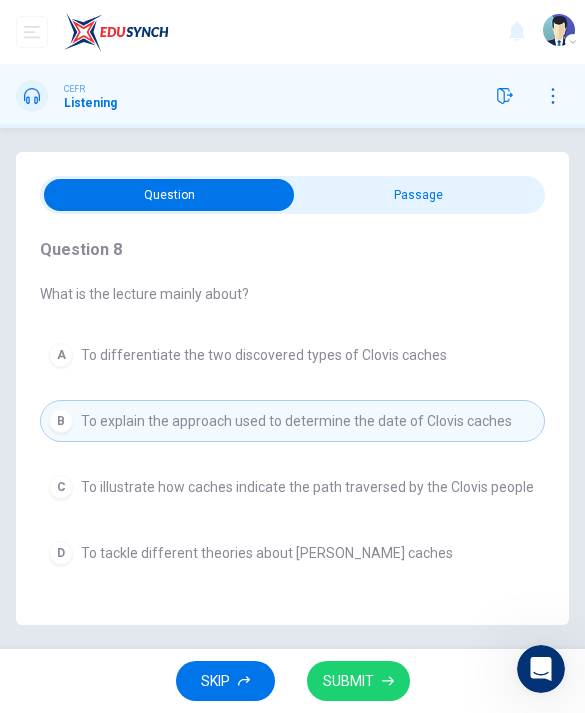 click 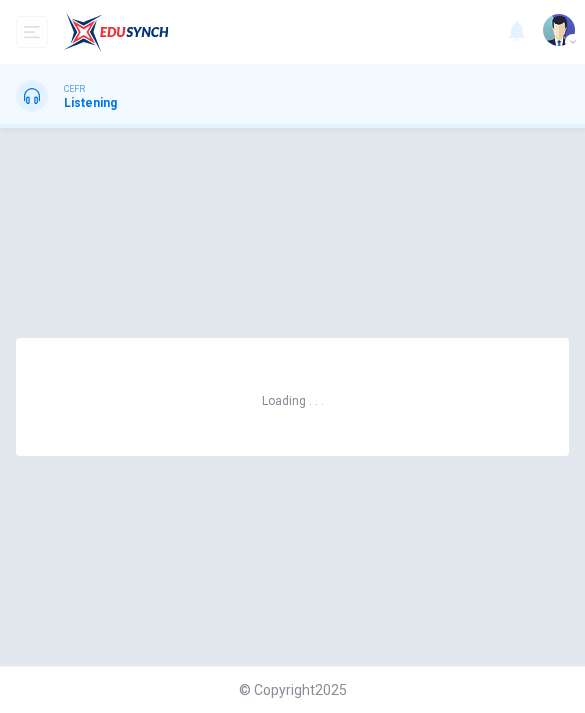 scroll, scrollTop: 0, scrollLeft: 0, axis: both 